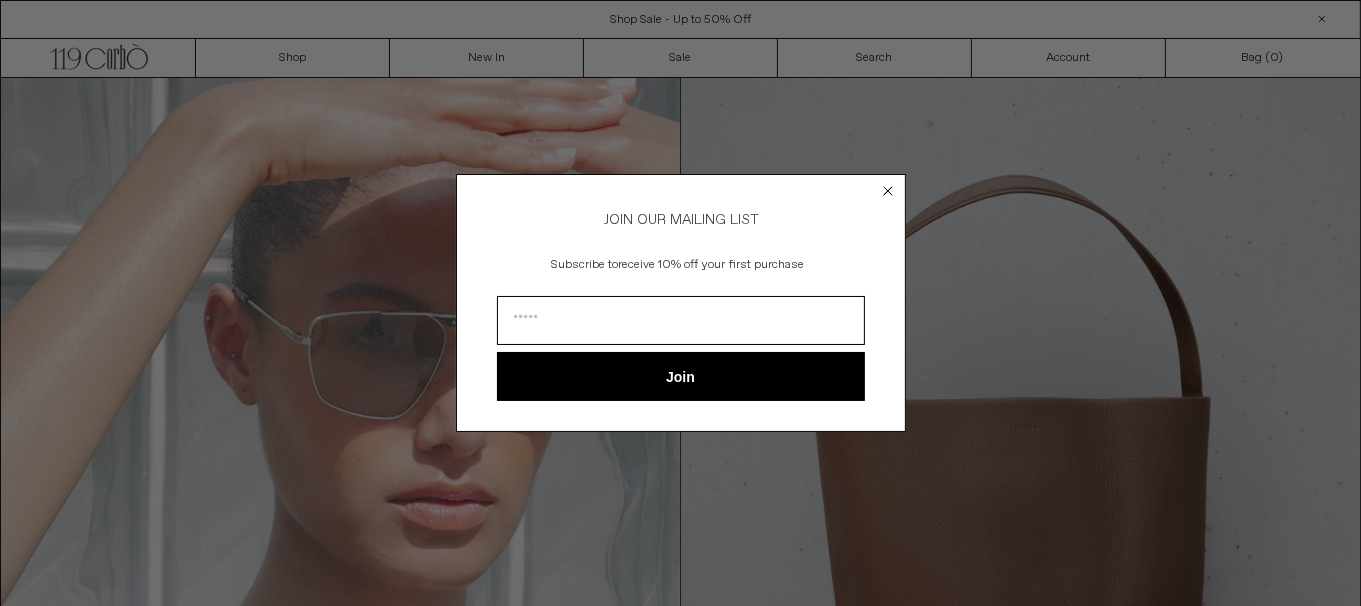 scroll, scrollTop: 0, scrollLeft: 0, axis: both 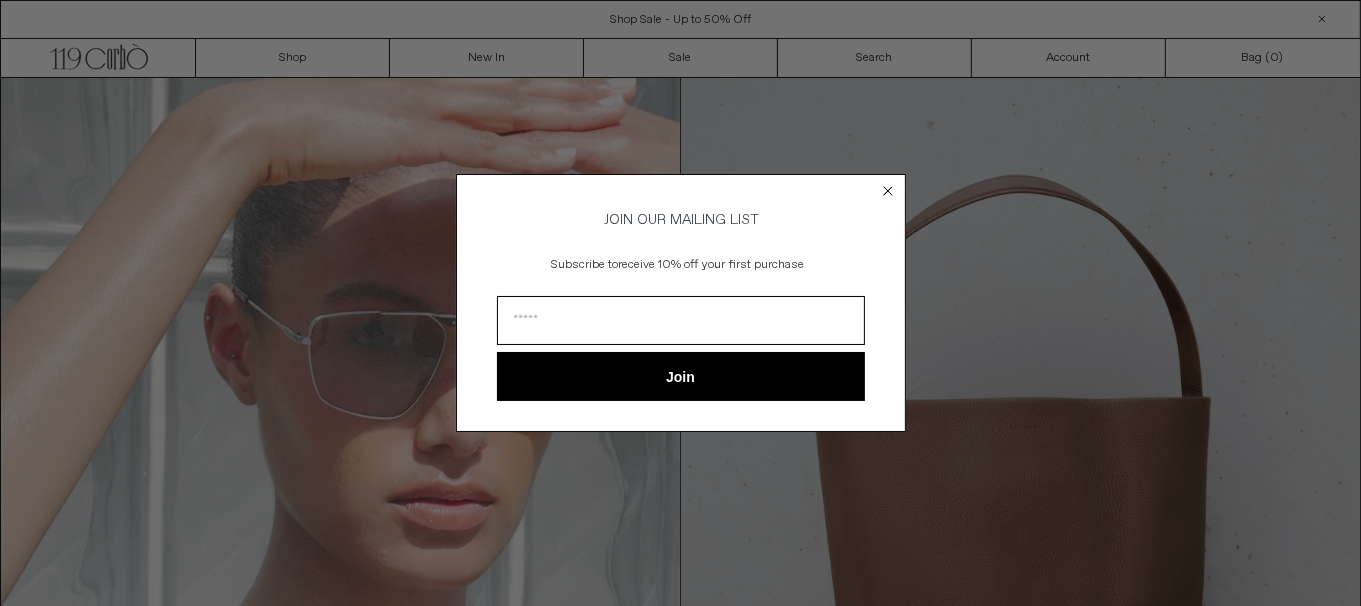 click 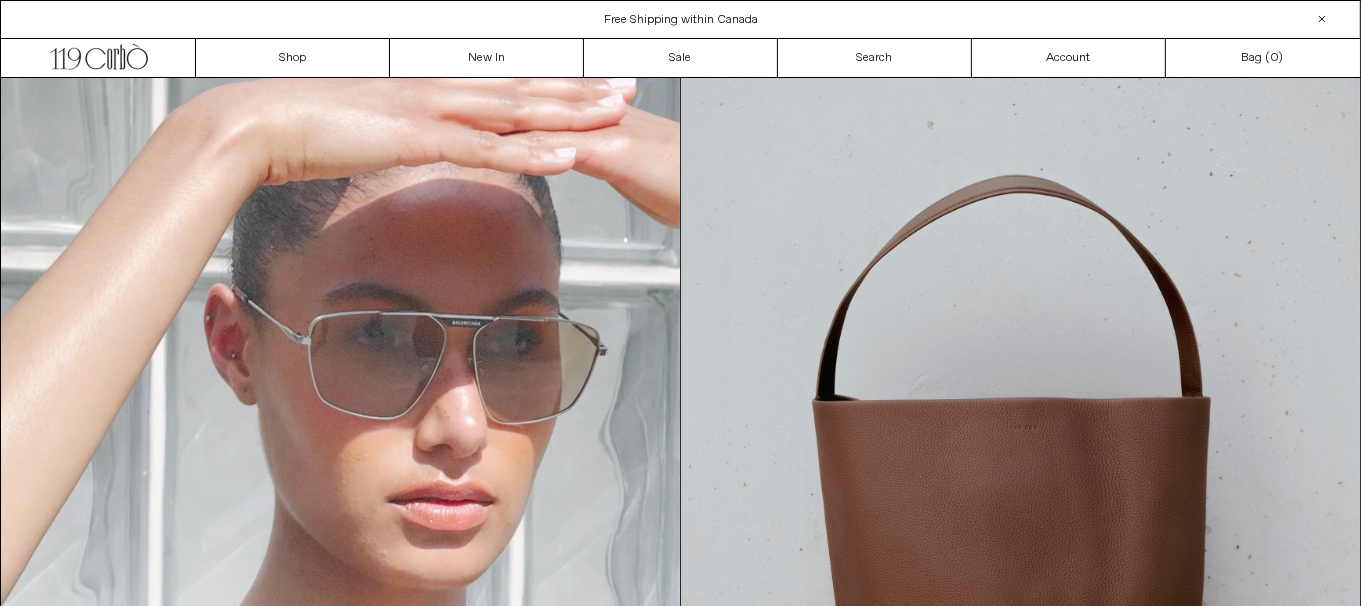 scroll, scrollTop: 0, scrollLeft: 0, axis: both 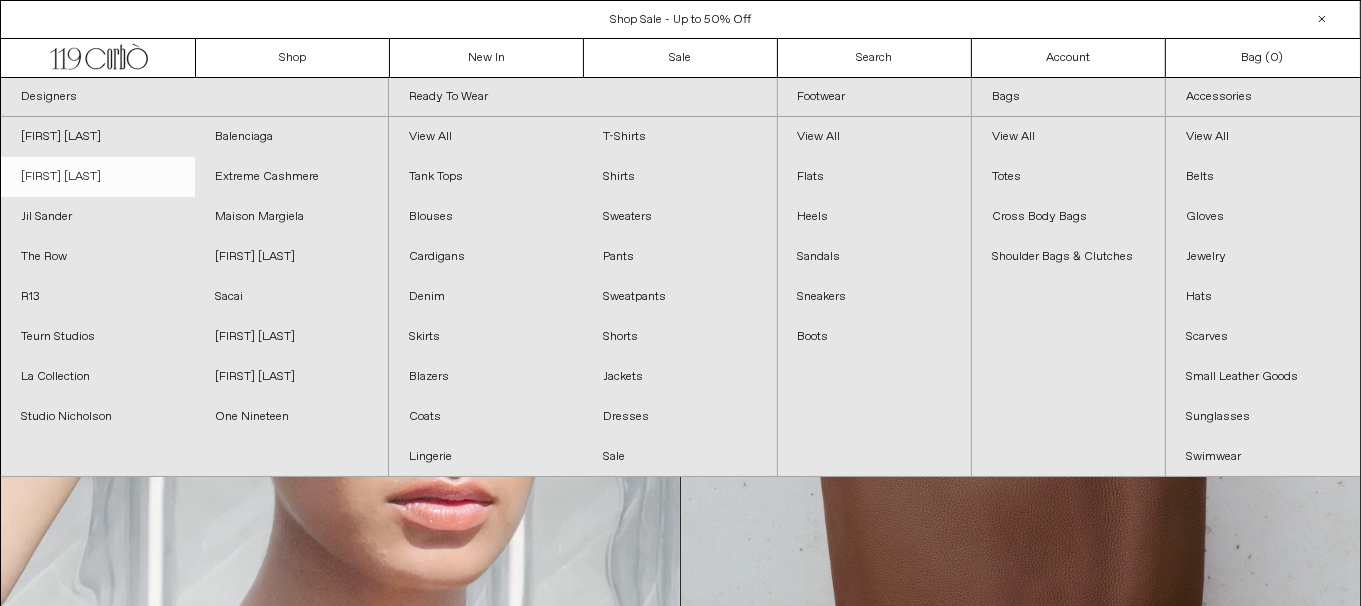 click on "Dries Van Noten" at bounding box center [98, 177] 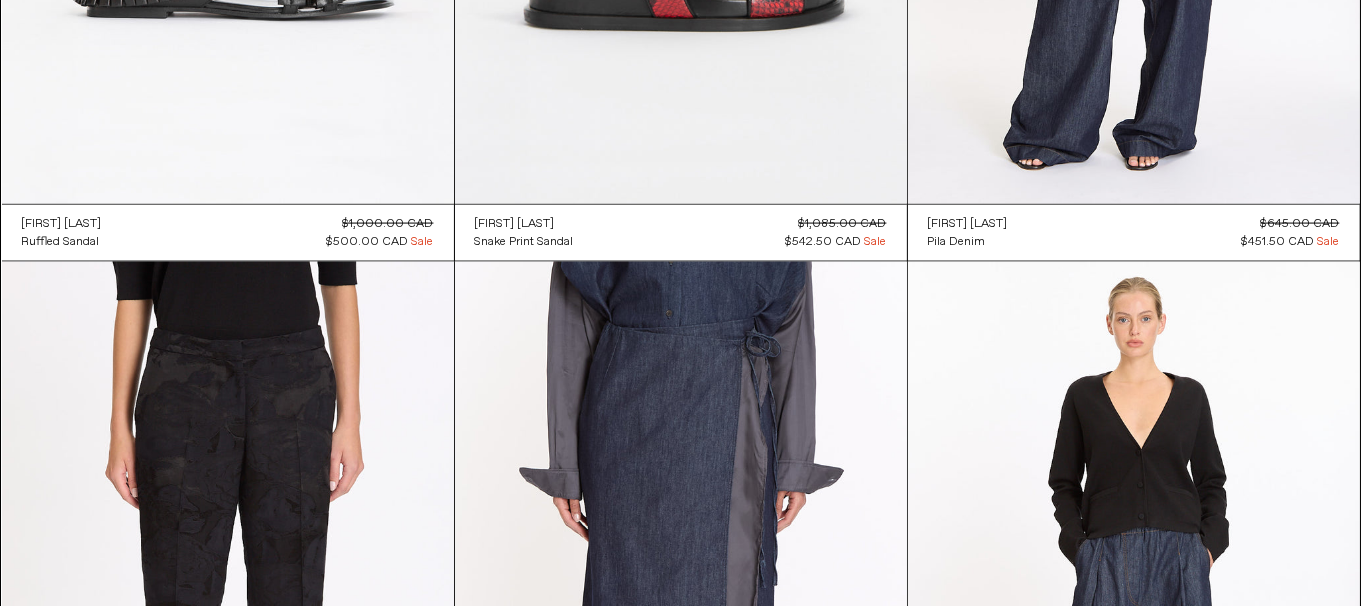 scroll, scrollTop: 2700, scrollLeft: 0, axis: vertical 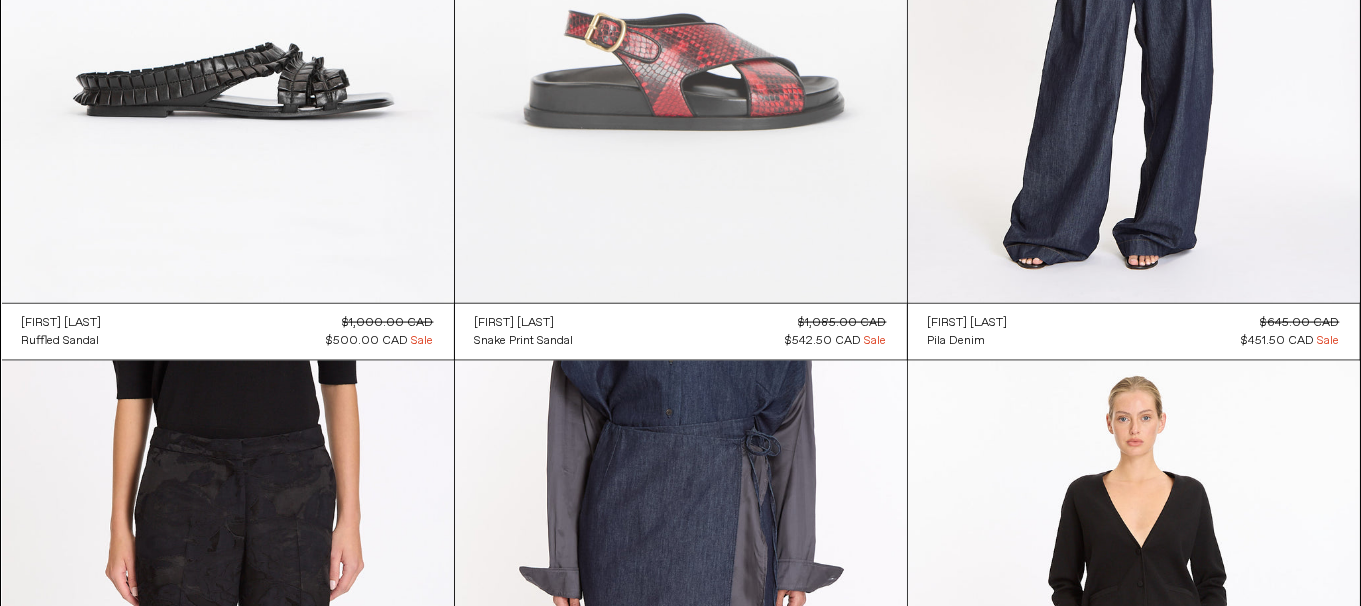 click at bounding box center (681, -36) 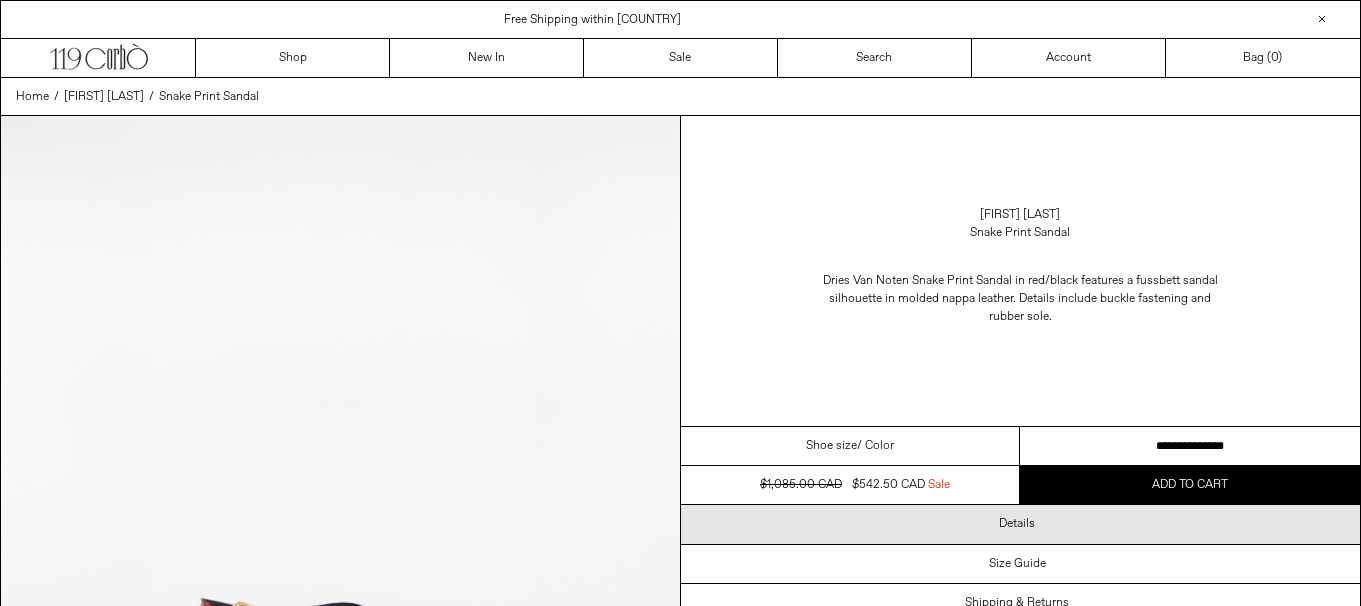 scroll, scrollTop: 0, scrollLeft: 0, axis: both 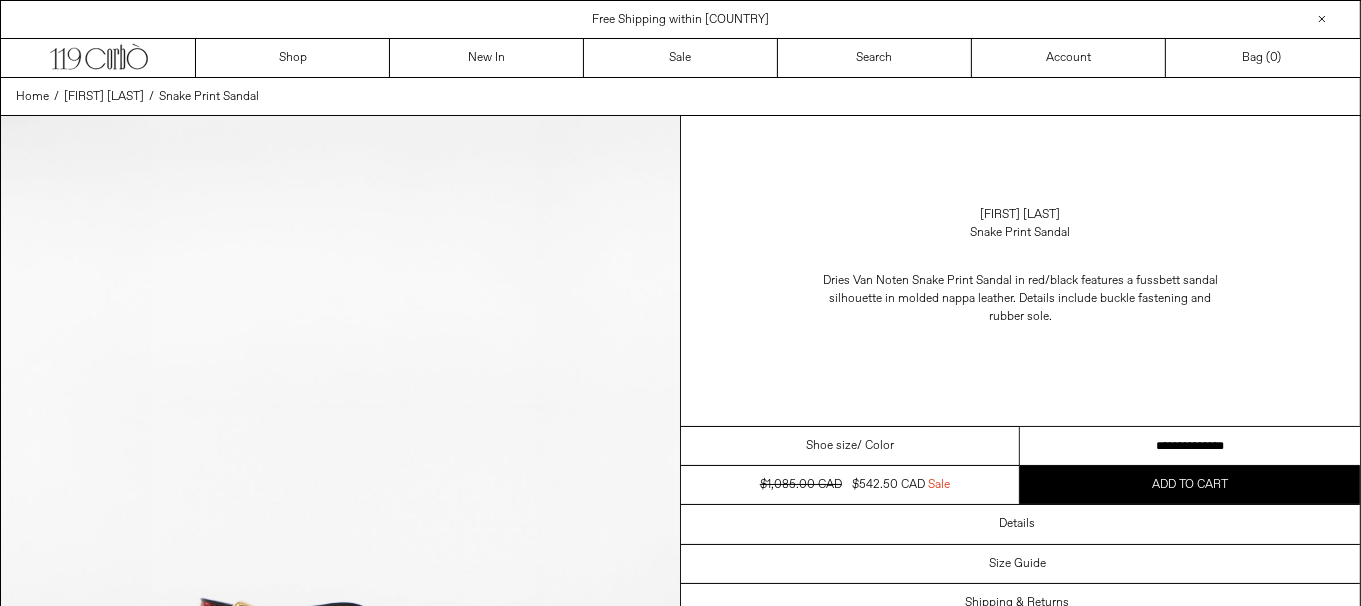 drag, startPoint x: 1135, startPoint y: 442, endPoint x: 1247, endPoint y: 427, distance: 113 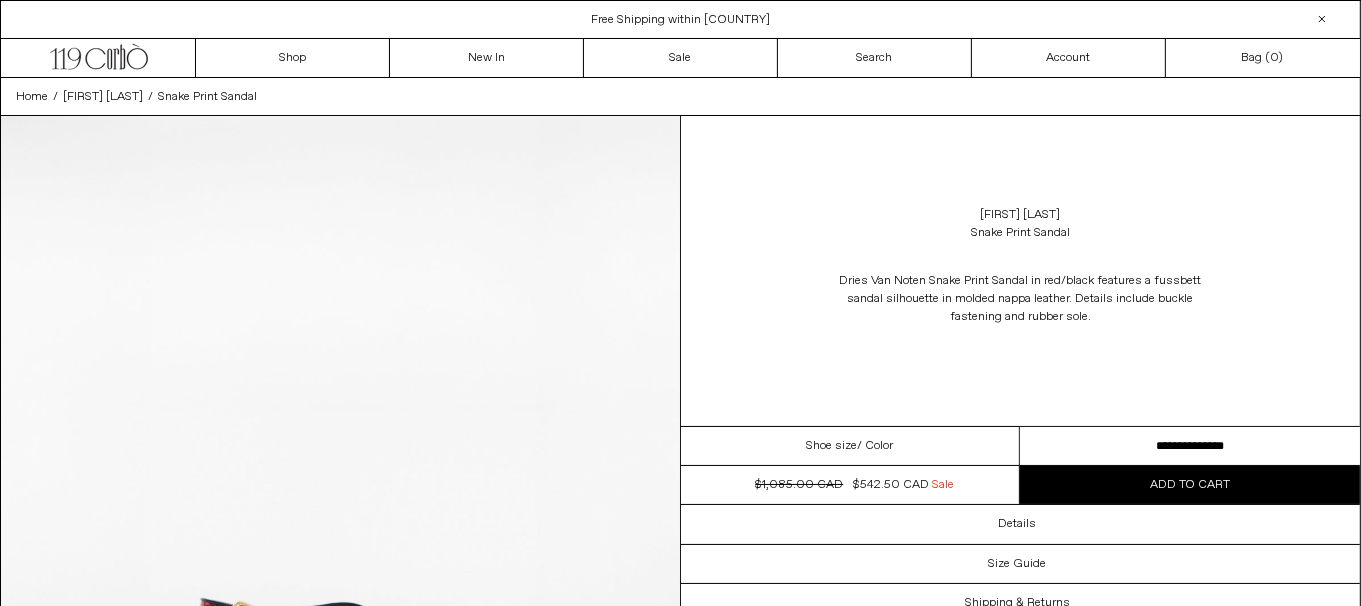 scroll, scrollTop: 0, scrollLeft: 0, axis: both 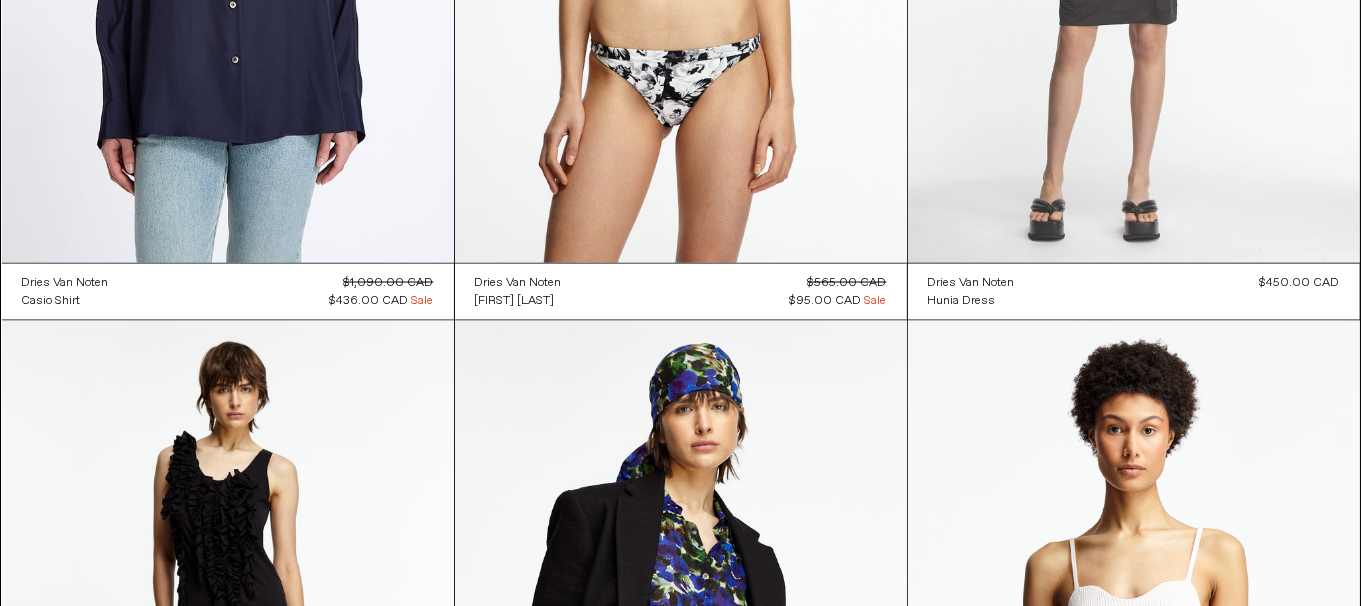 click at bounding box center [1134, -76] 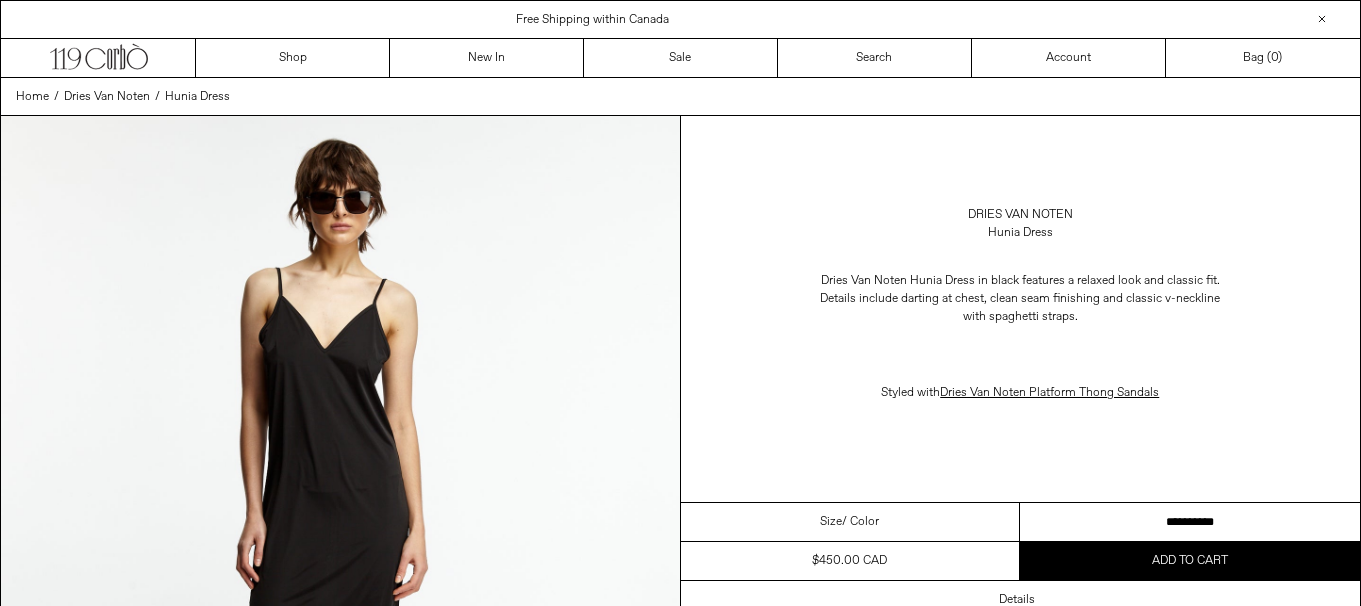 scroll, scrollTop: 0, scrollLeft: 0, axis: both 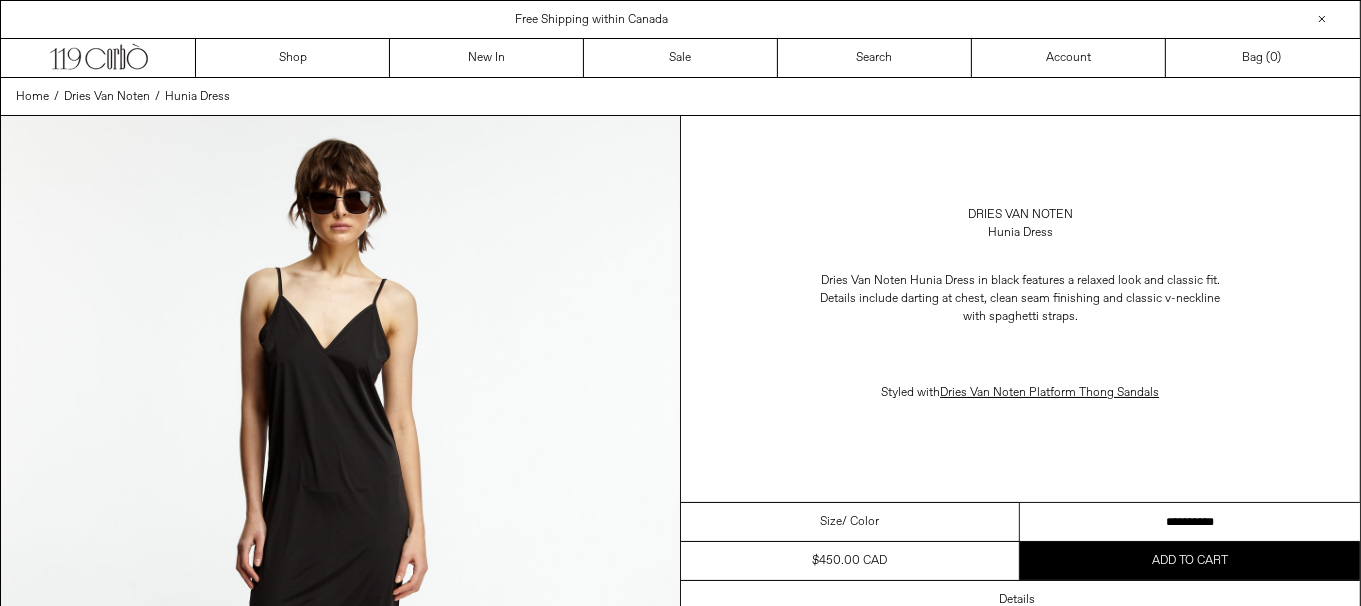 drag, startPoint x: 1182, startPoint y: 518, endPoint x: 1266, endPoint y: 508, distance: 84.59315 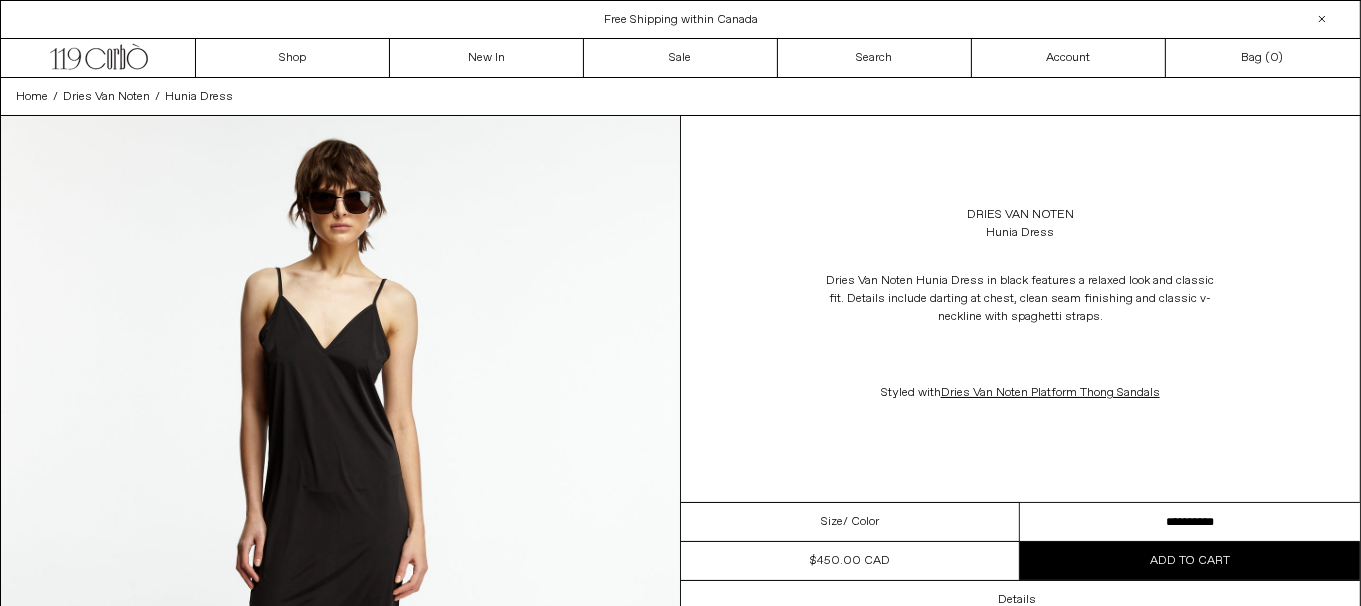 scroll, scrollTop: 0, scrollLeft: 0, axis: both 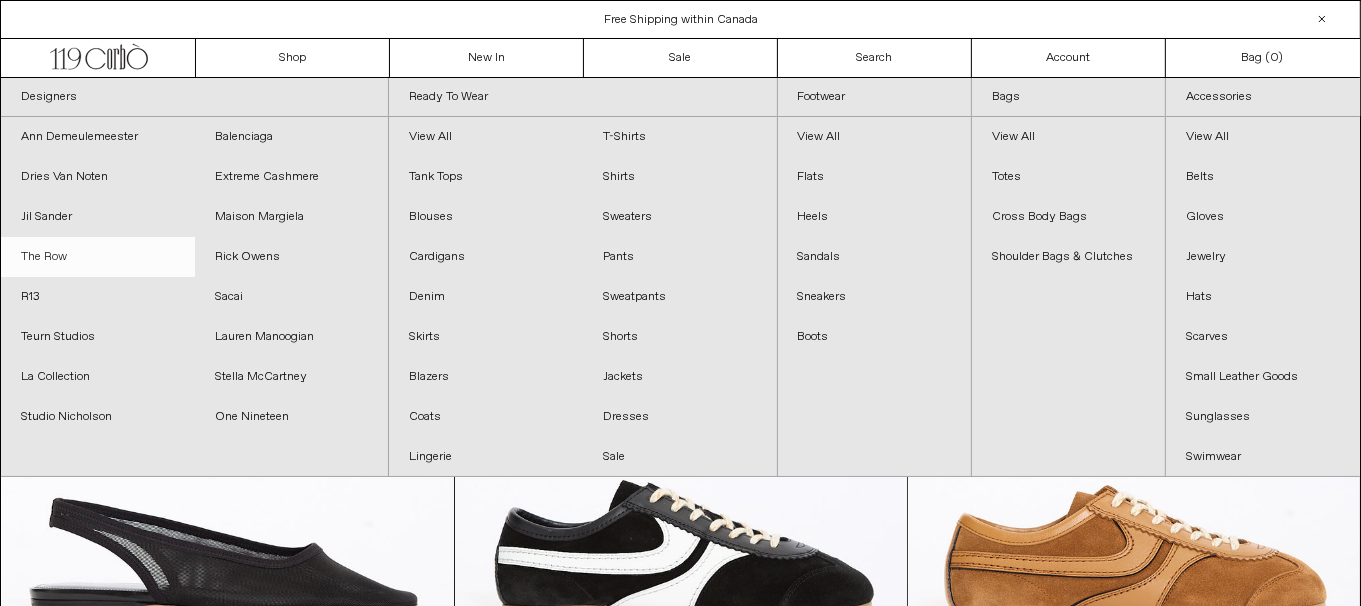 click on "The Row" at bounding box center [98, 257] 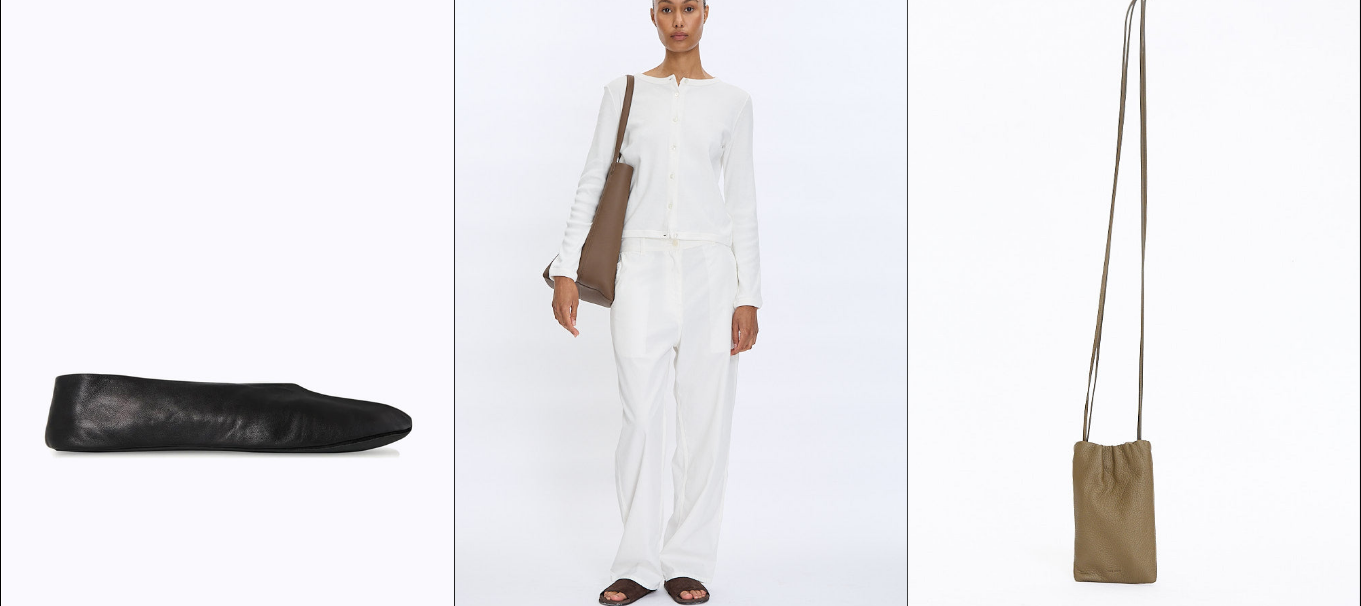 scroll, scrollTop: 1000, scrollLeft: 0, axis: vertical 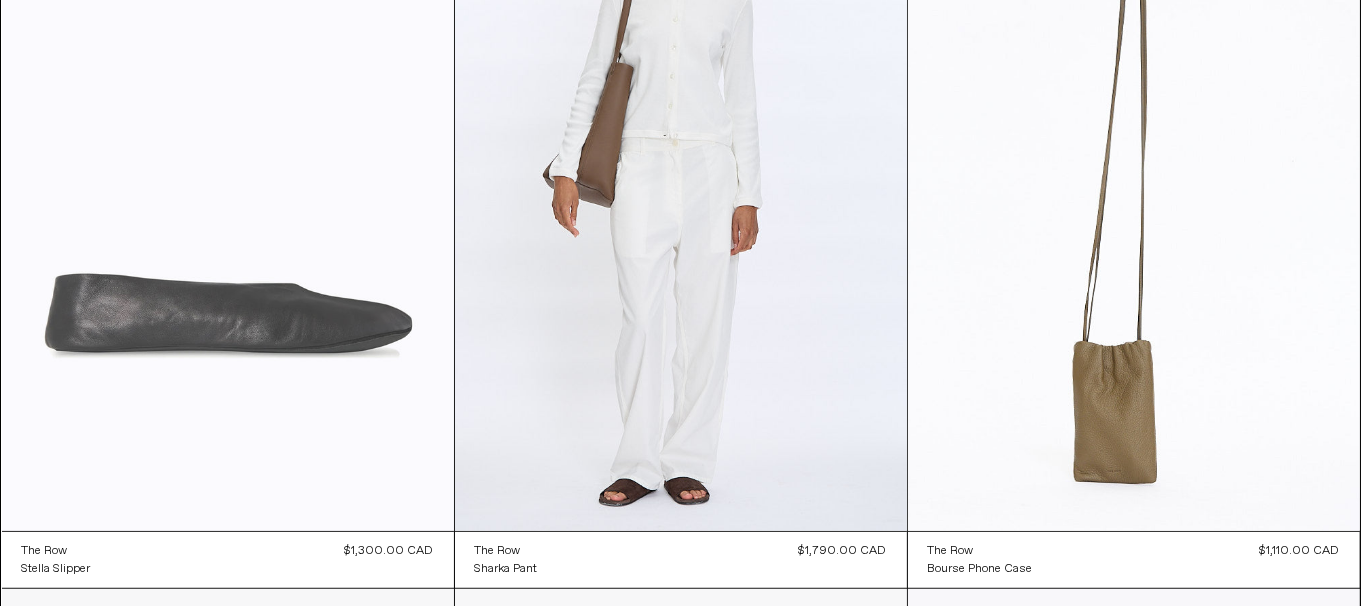 click at bounding box center (228, 192) 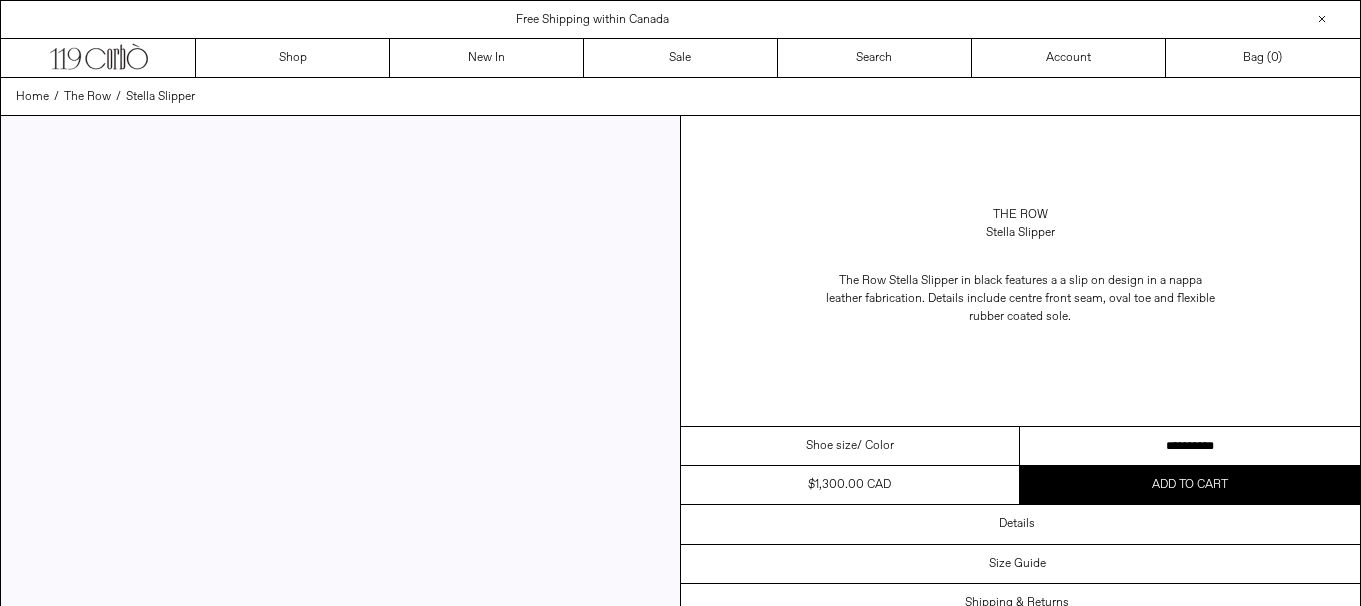 scroll, scrollTop: 0, scrollLeft: 0, axis: both 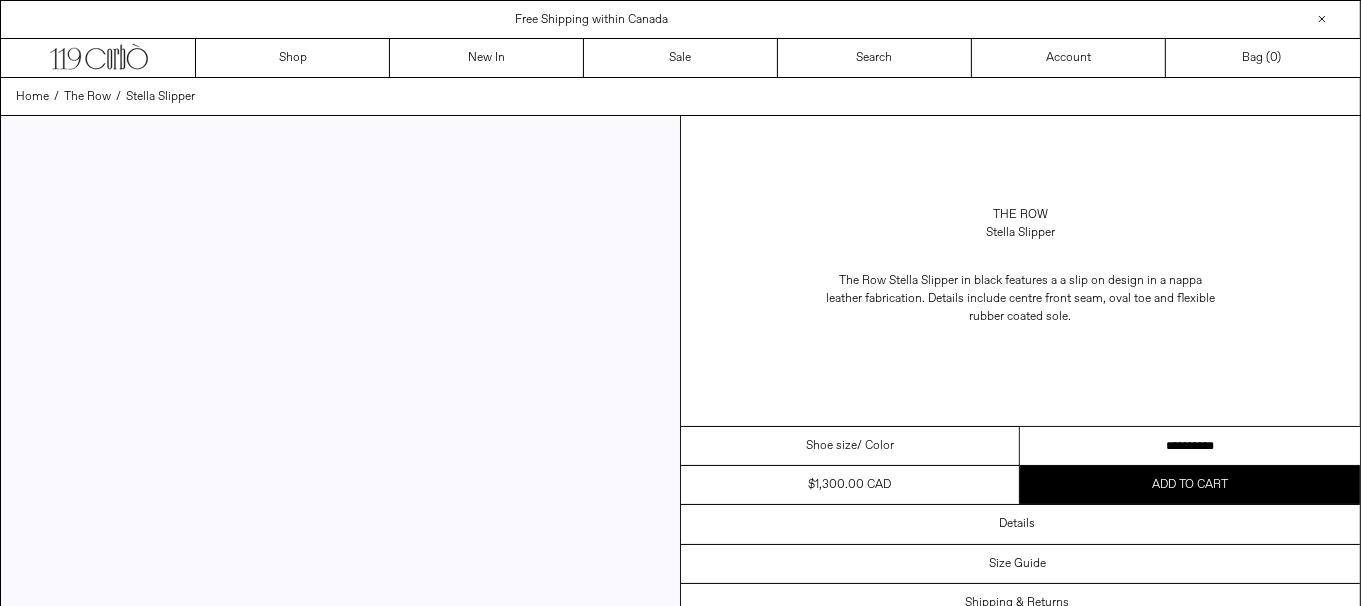 drag, startPoint x: 1157, startPoint y: 443, endPoint x: 1253, endPoint y: 454, distance: 96.62815 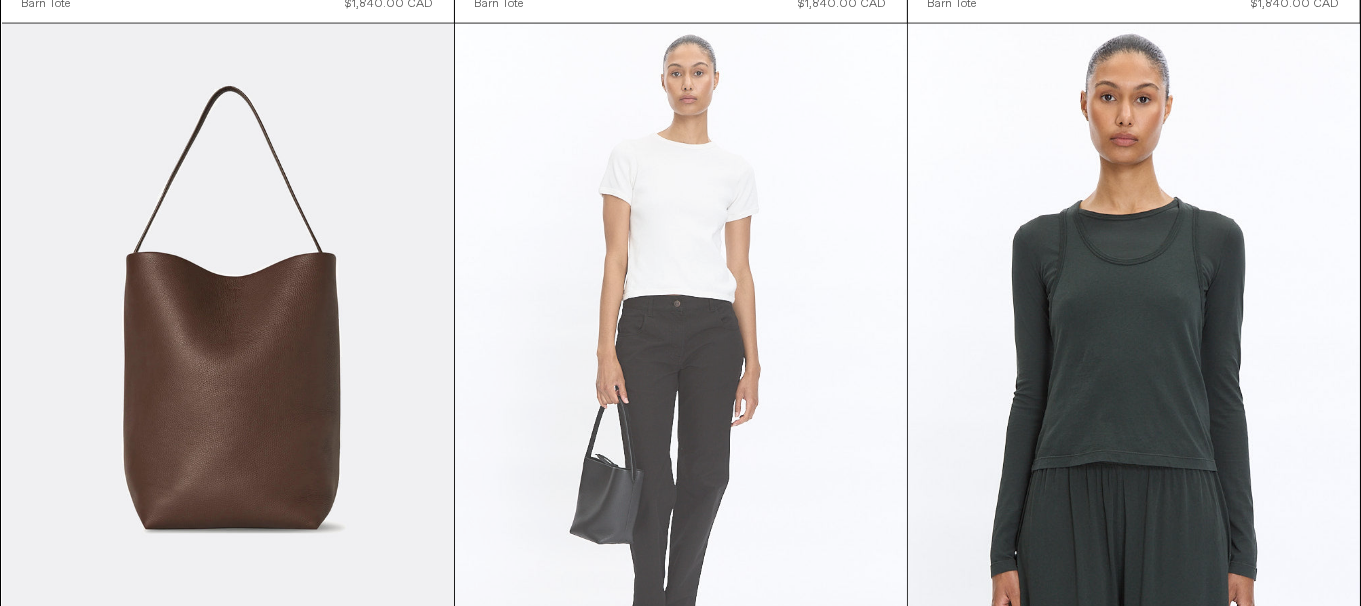 scroll, scrollTop: 2500, scrollLeft: 0, axis: vertical 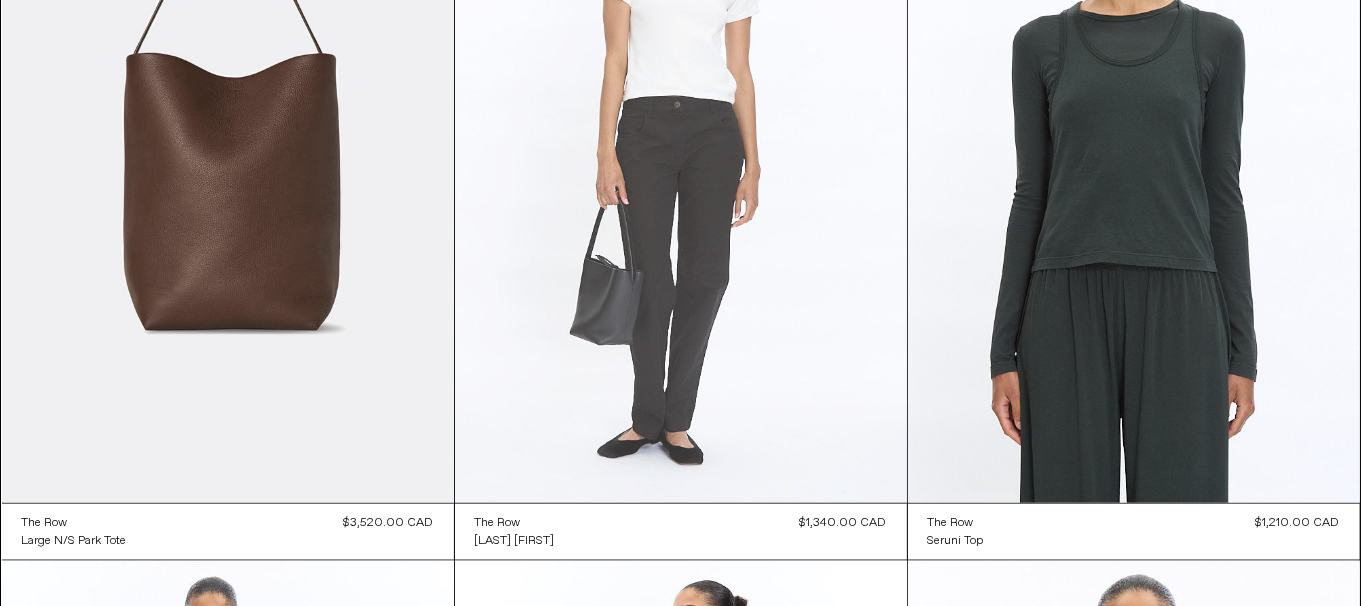 click at bounding box center (681, 164) 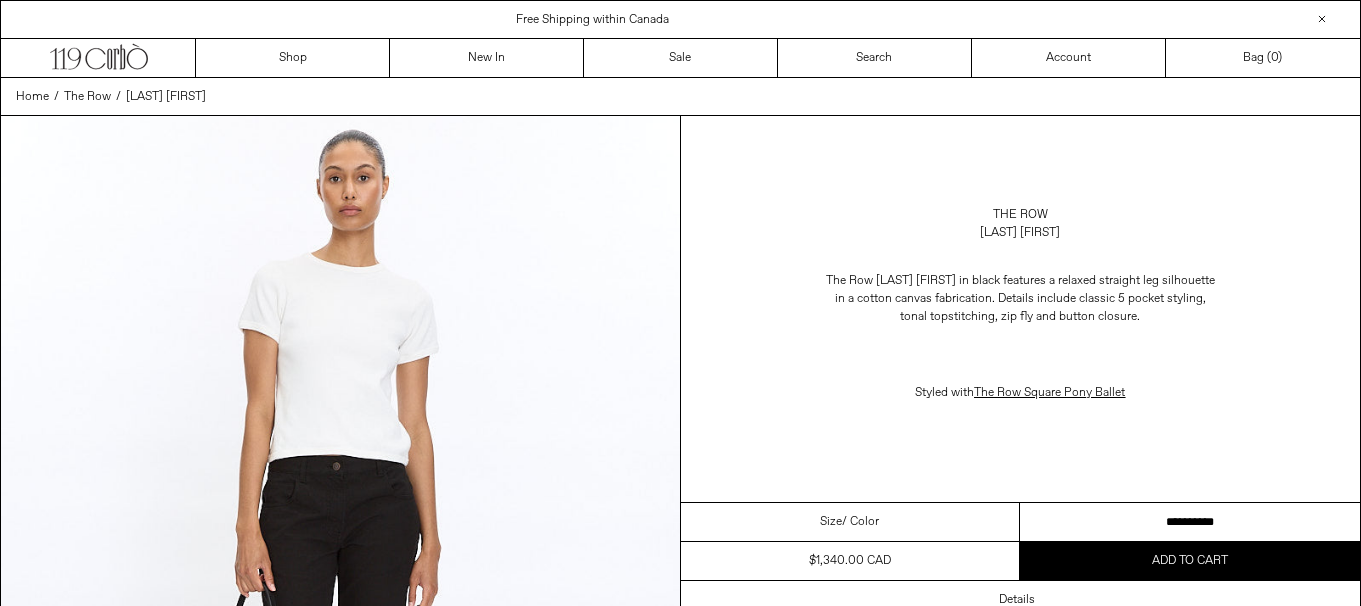 scroll, scrollTop: 0, scrollLeft: 0, axis: both 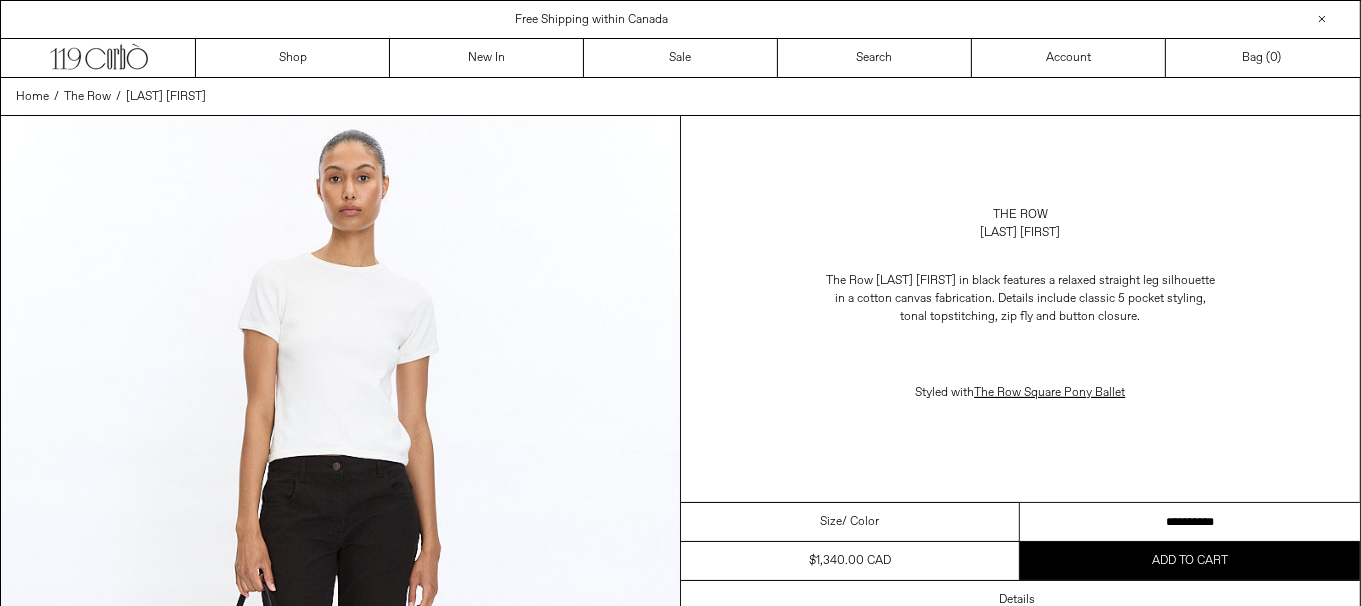 drag, startPoint x: 1219, startPoint y: 517, endPoint x: 1296, endPoint y: 506, distance: 77.781746 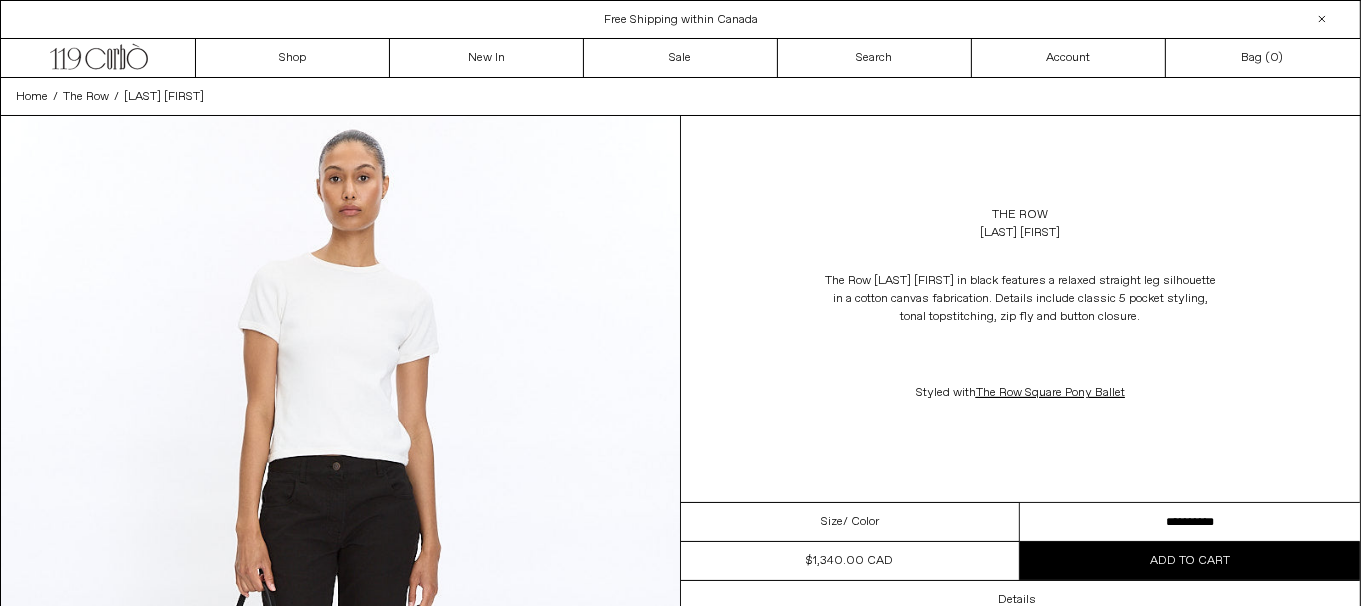 scroll, scrollTop: 0, scrollLeft: 0, axis: both 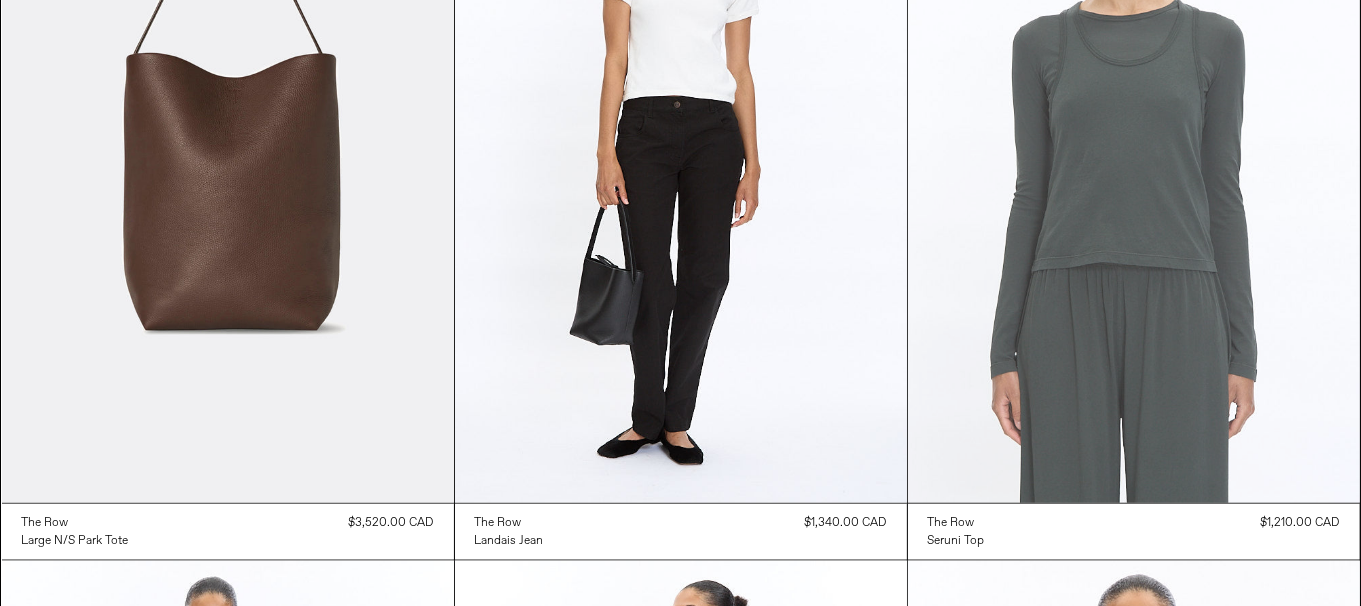 click at bounding box center (1134, 164) 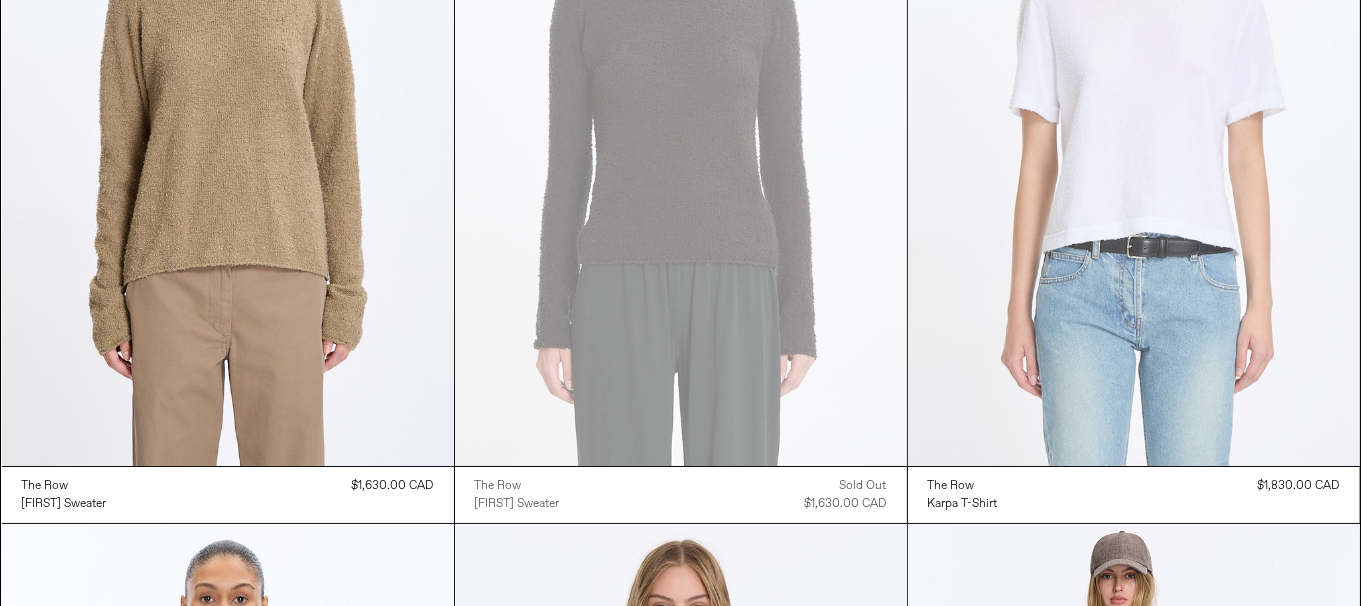 scroll, scrollTop: 6816, scrollLeft: 0, axis: vertical 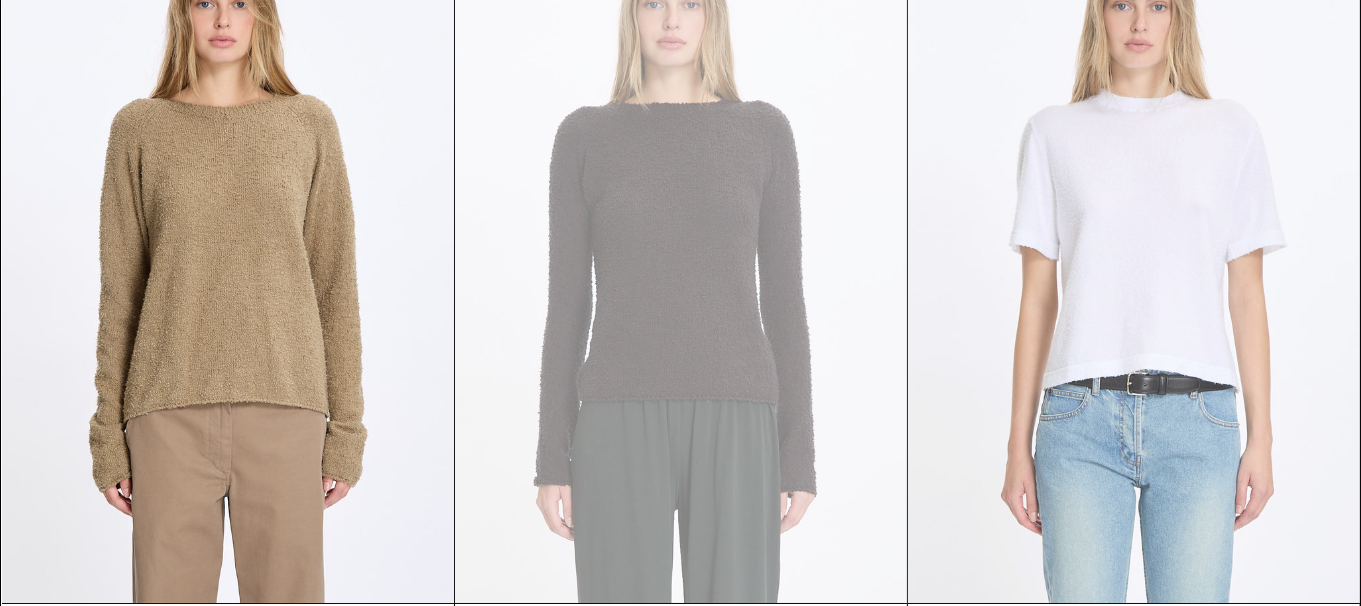 click at bounding box center (1134, 264) 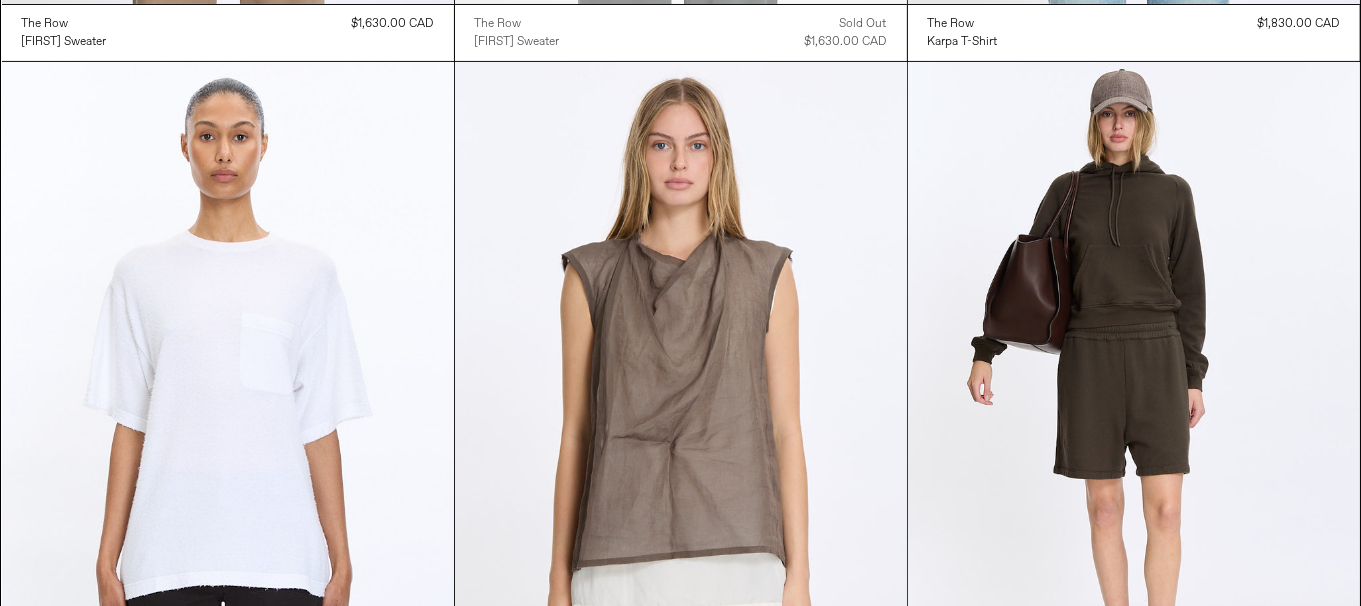 scroll, scrollTop: 7715, scrollLeft: 0, axis: vertical 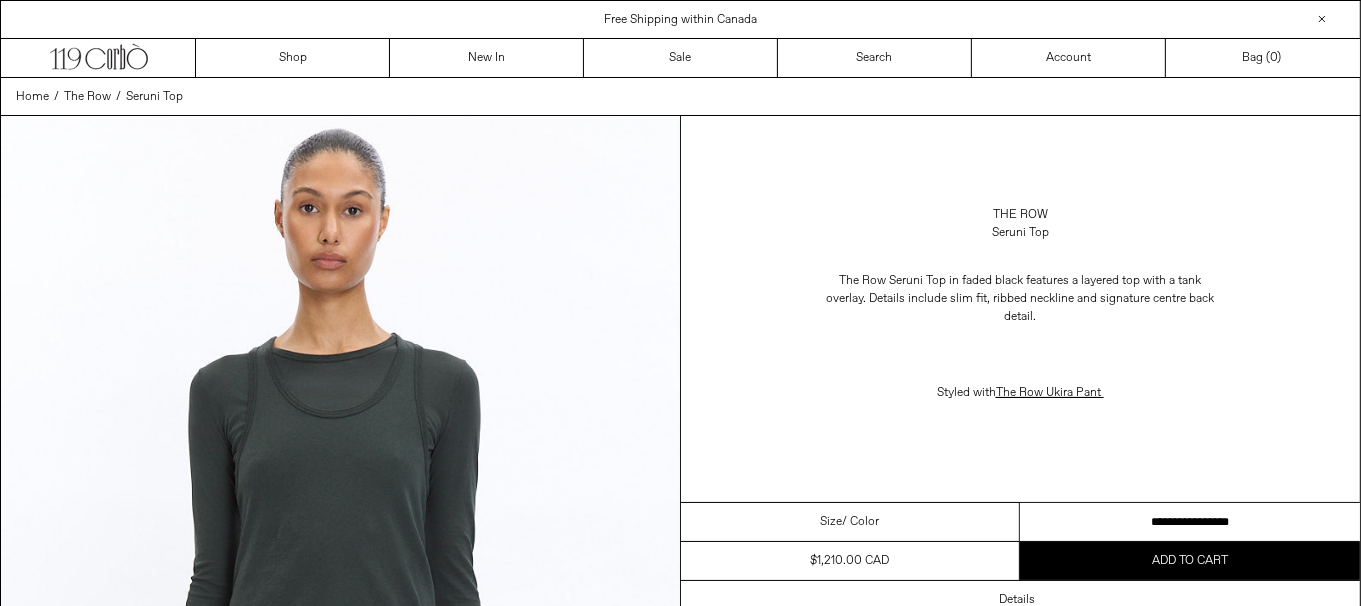 drag, startPoint x: 1211, startPoint y: 520, endPoint x: 1374, endPoint y: 500, distance: 164.22241 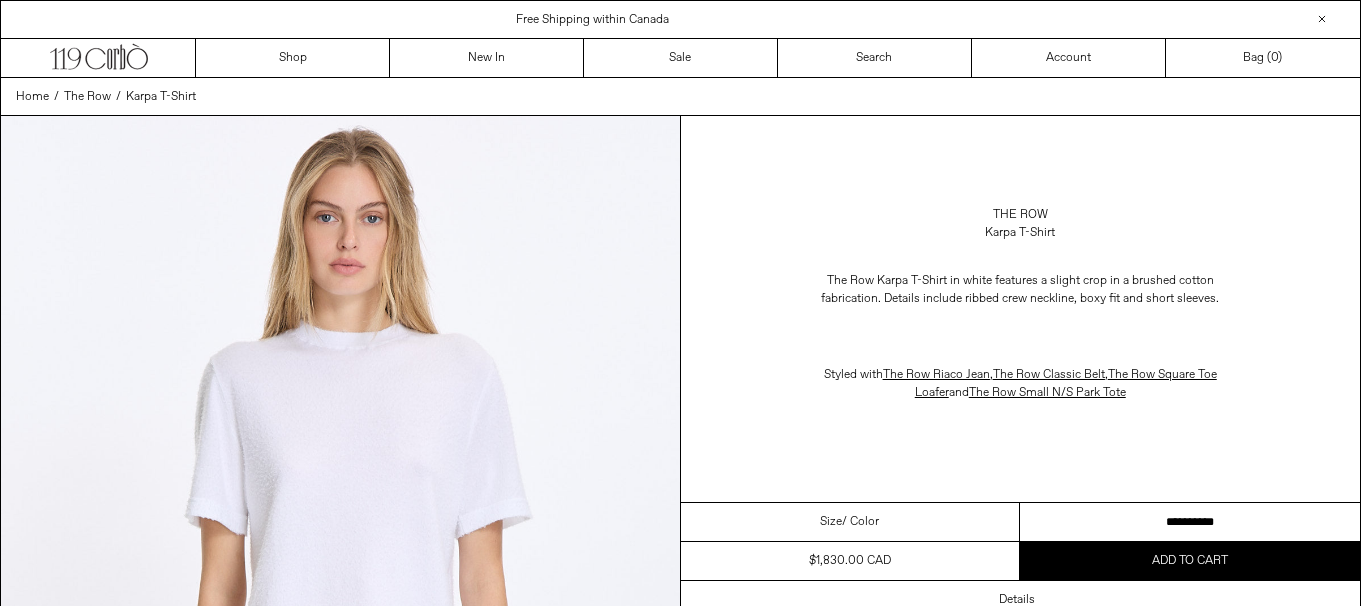 scroll, scrollTop: 0, scrollLeft: 0, axis: both 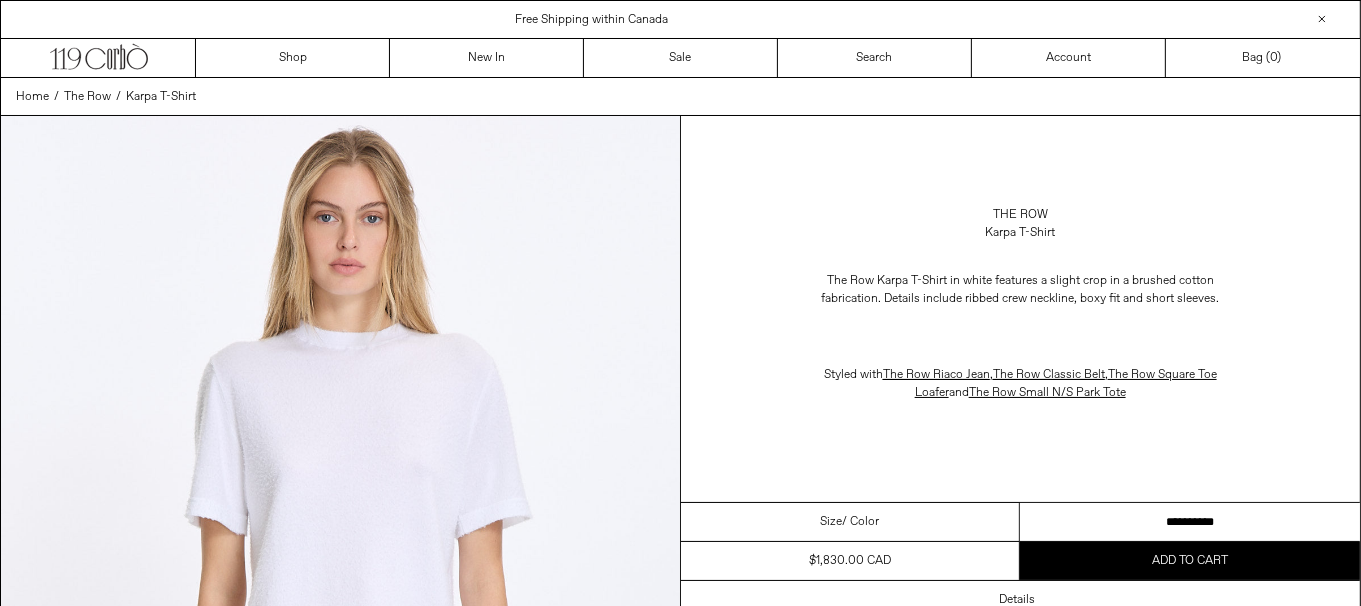 click on "**********" at bounding box center [1190, 522] 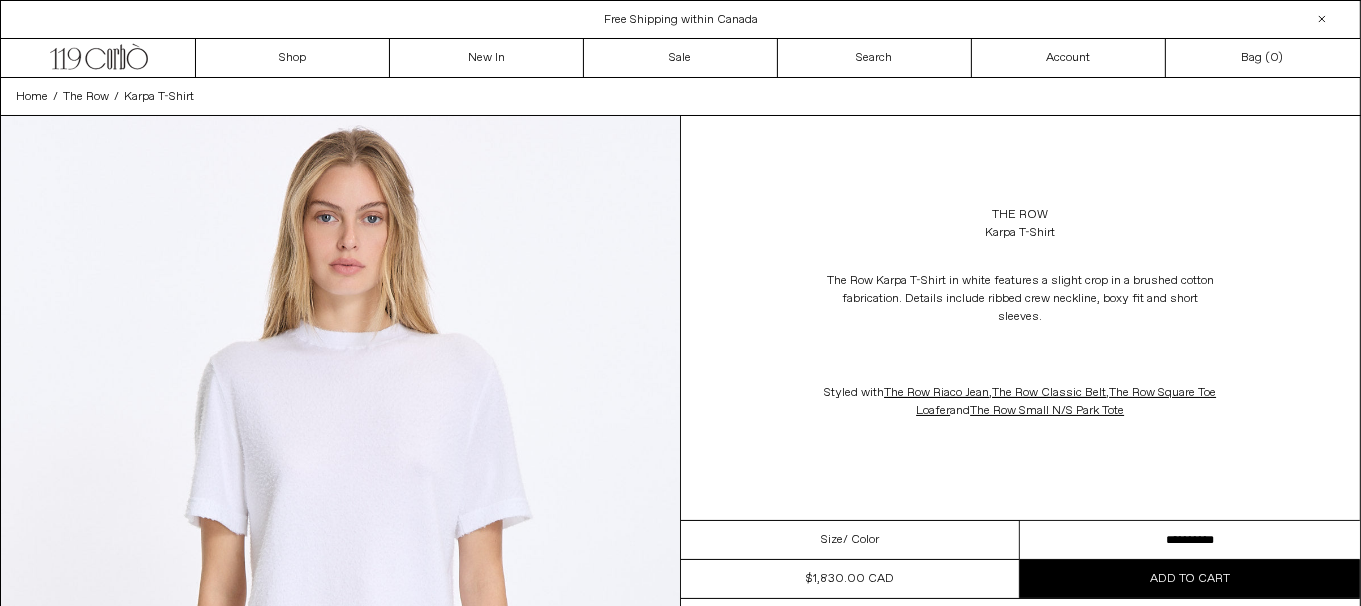 scroll, scrollTop: 0, scrollLeft: 0, axis: both 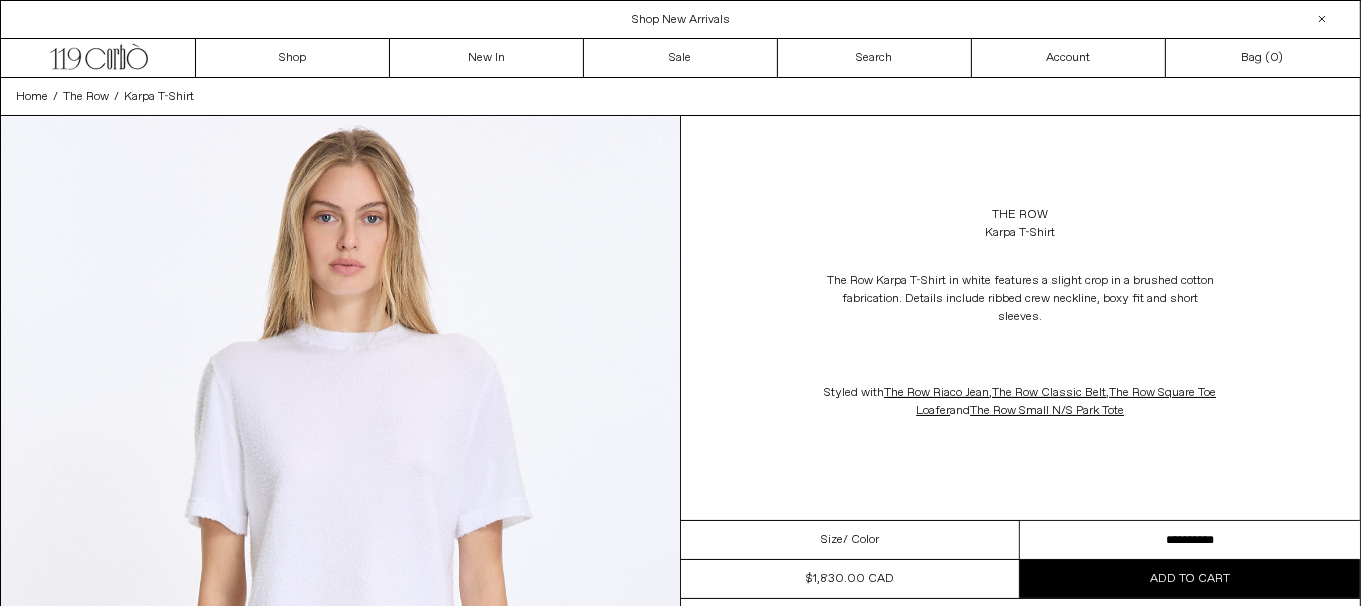 click on "**********" at bounding box center (1190, 540) 